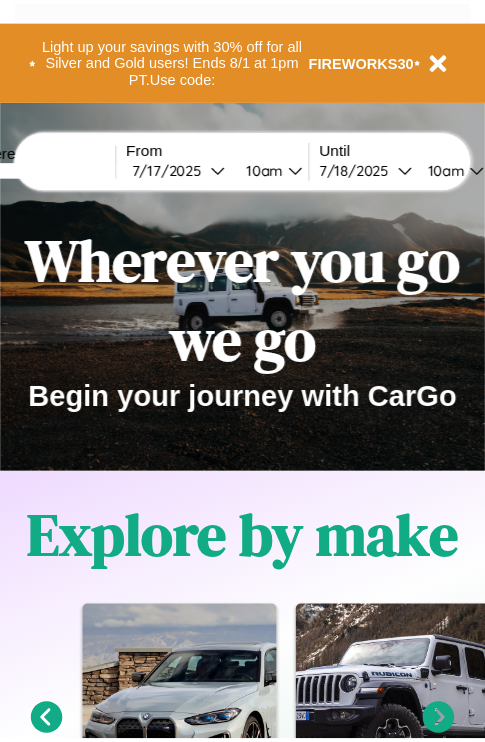 scroll, scrollTop: 0, scrollLeft: 0, axis: both 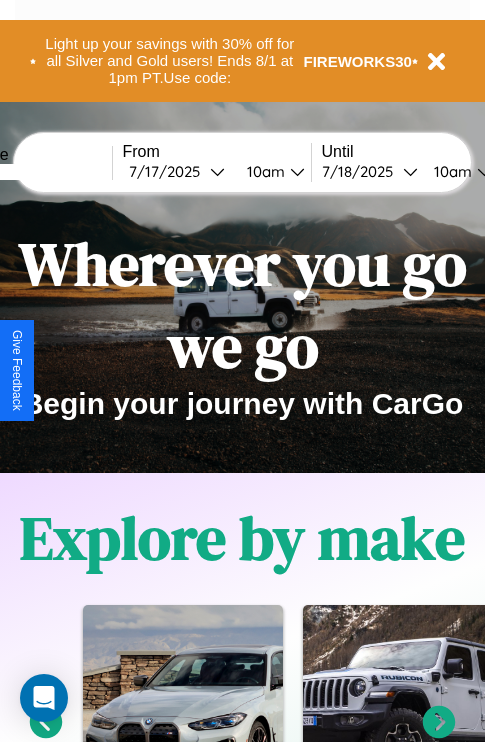 click at bounding box center (37, 172) 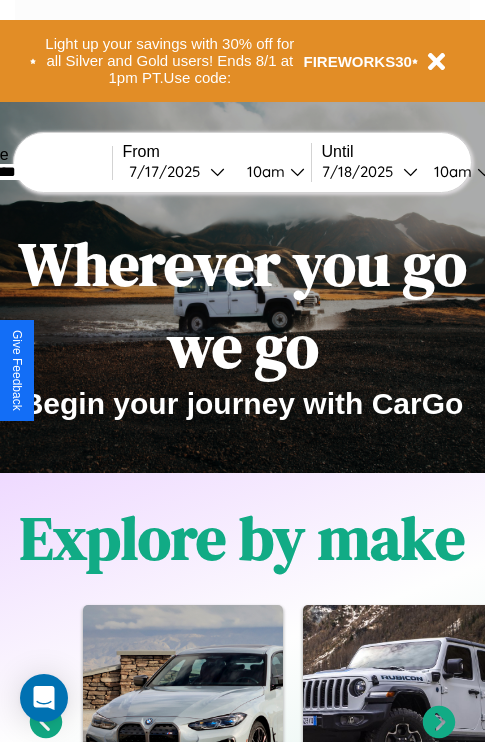 type on "*********" 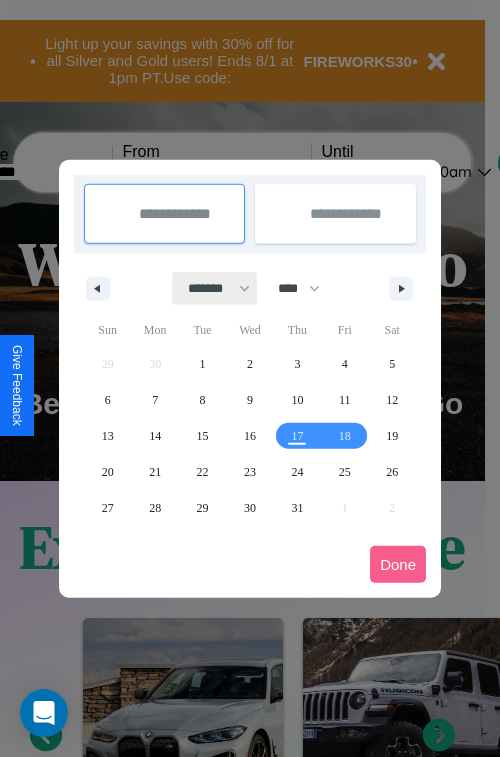 click on "******* ******** ***** ***** *** **** **** ****** ********* ******* ******** ********" at bounding box center (215, 288) 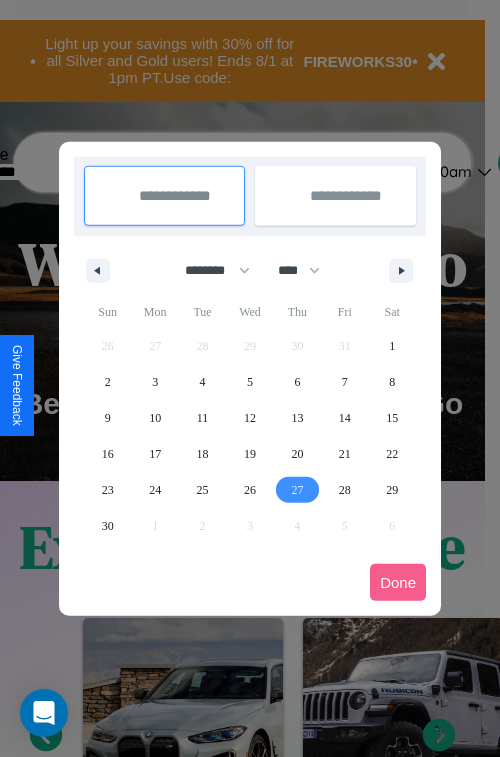 click on "27" at bounding box center [297, 490] 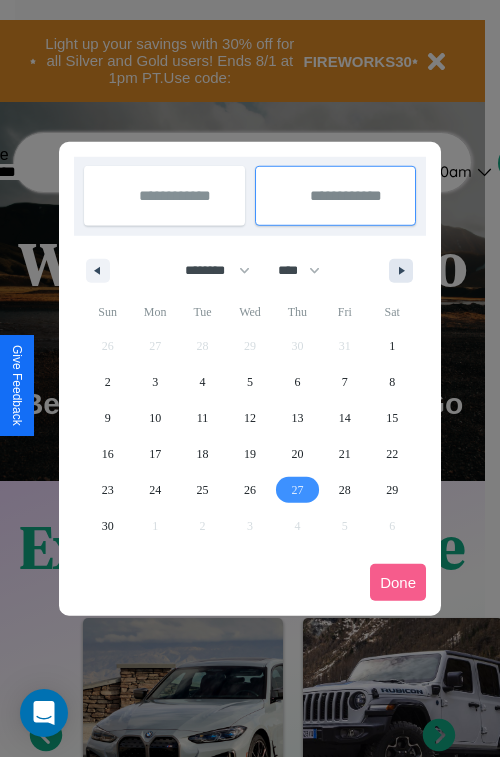 click at bounding box center (405, 271) 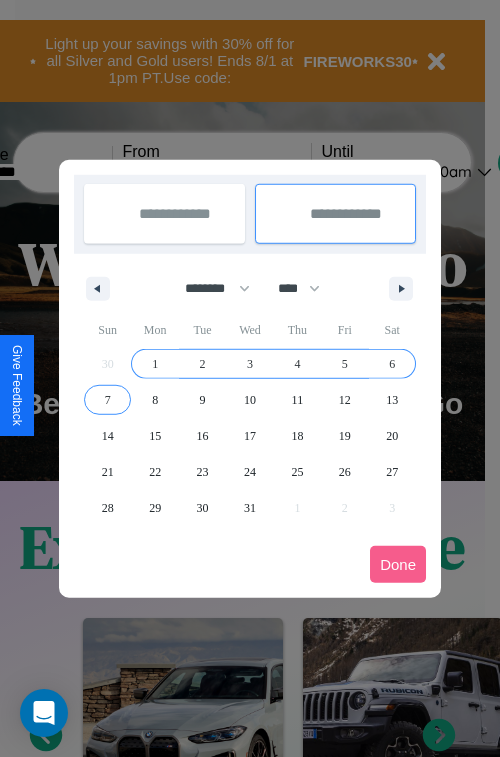 click on "7" at bounding box center [108, 400] 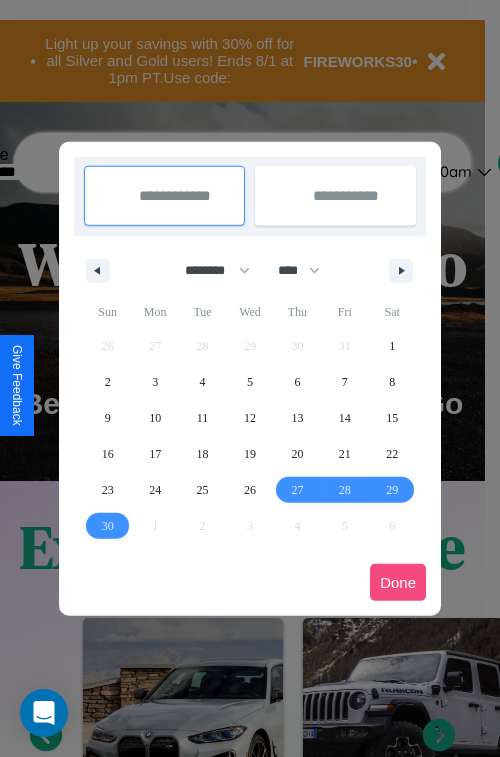 click on "Done" at bounding box center [398, 582] 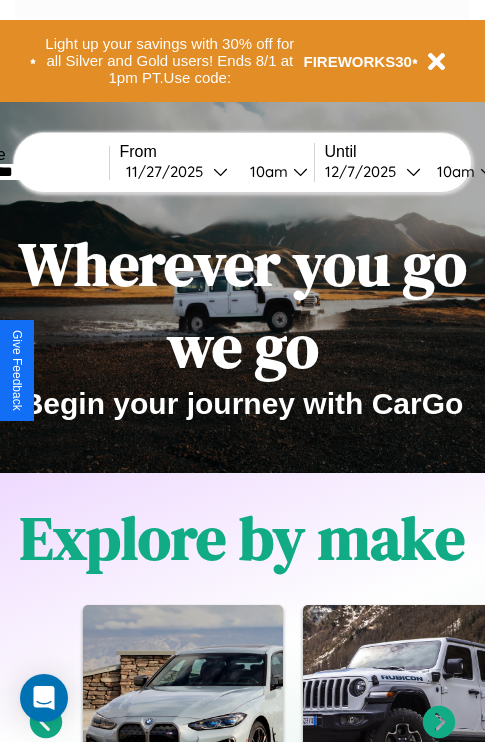 scroll, scrollTop: 0, scrollLeft: 77, axis: horizontal 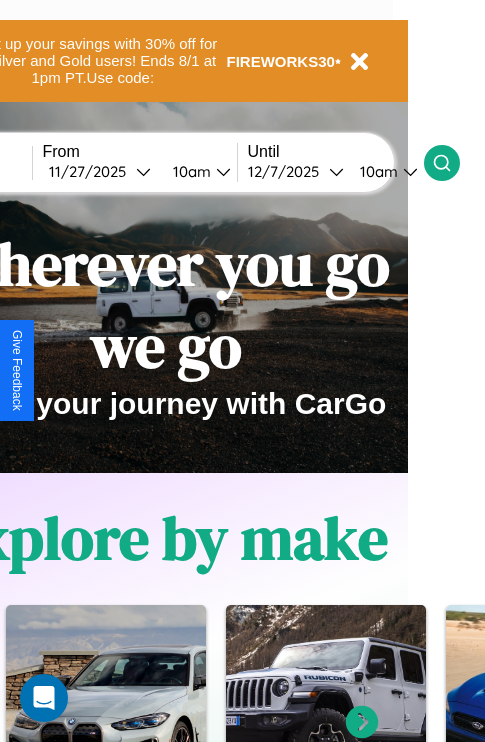 click 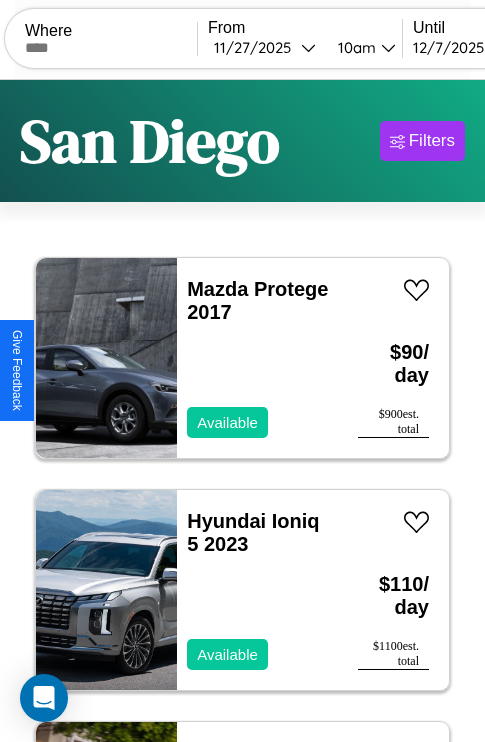 scroll, scrollTop: 95, scrollLeft: 0, axis: vertical 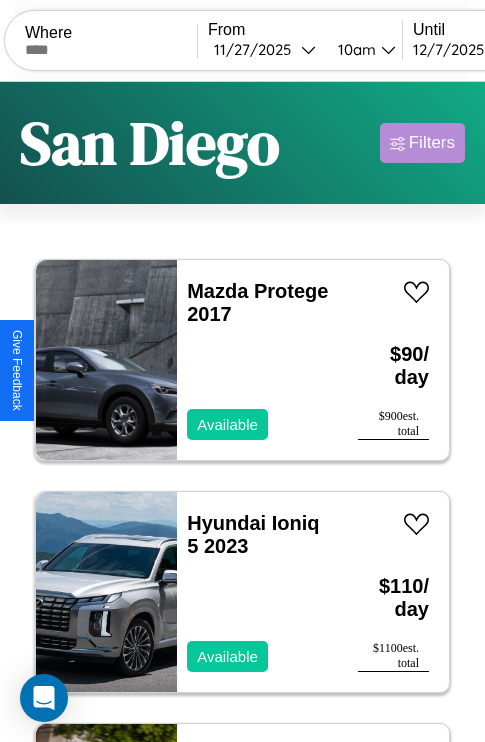 click on "Filters" at bounding box center (432, 143) 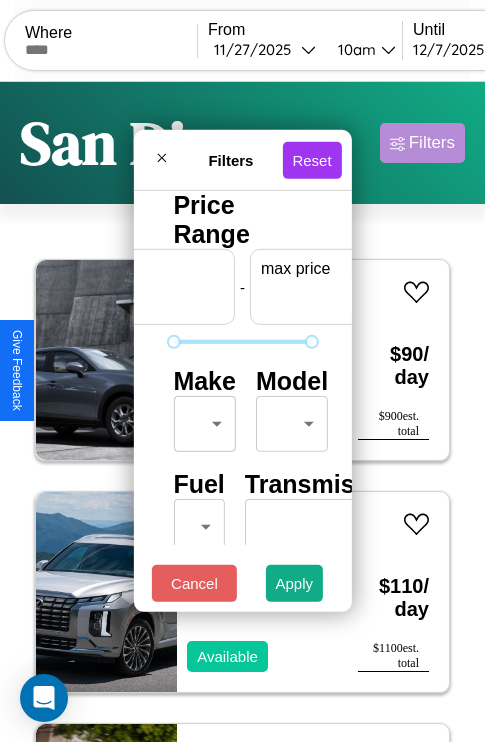scroll, scrollTop: 0, scrollLeft: 124, axis: horizontal 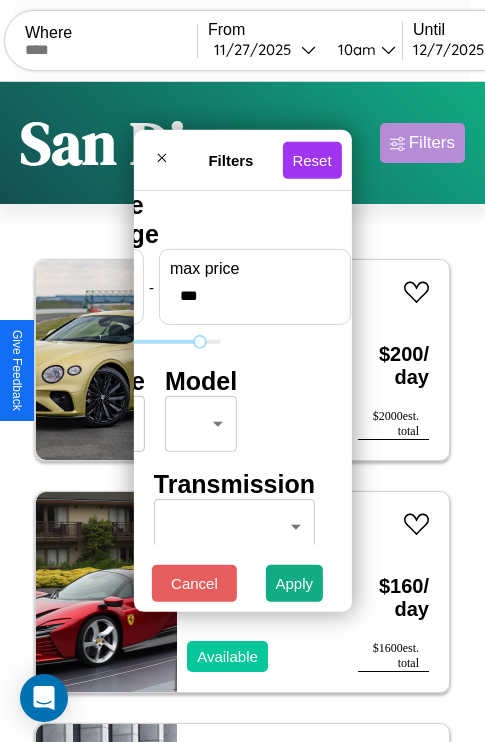 type on "***" 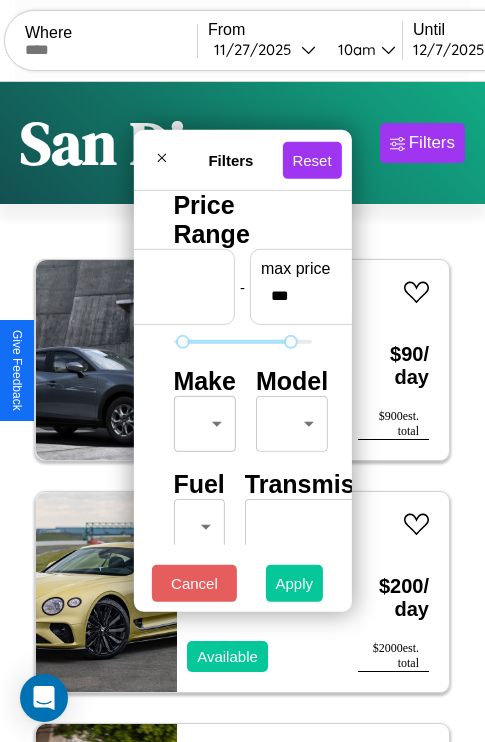 type on "**" 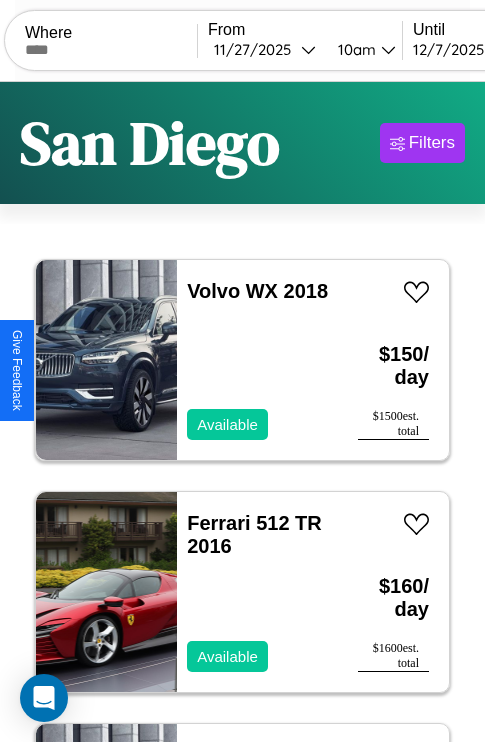 scroll, scrollTop: 95, scrollLeft: 0, axis: vertical 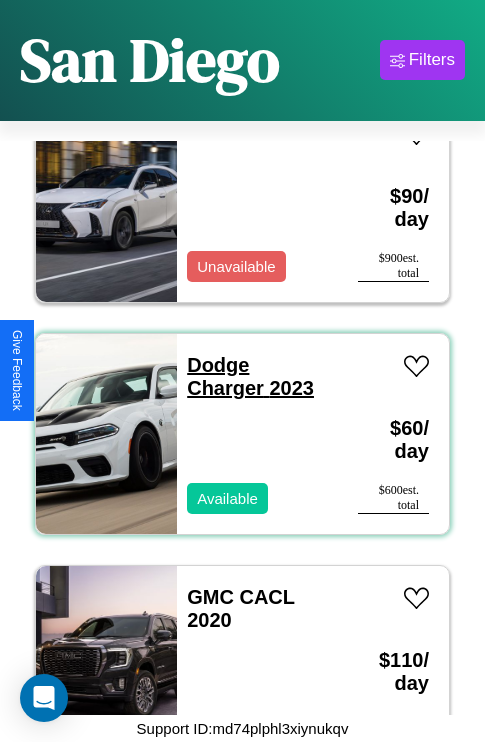 click on "Dodge   Charger   2023" at bounding box center (250, 376) 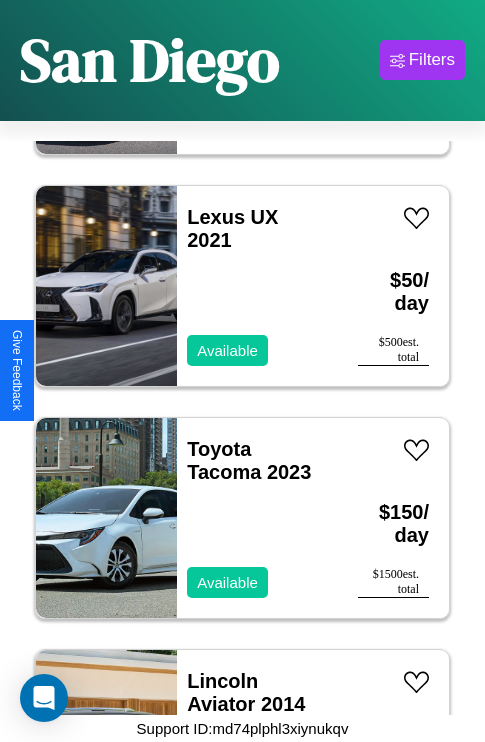 scroll, scrollTop: 12603, scrollLeft: 0, axis: vertical 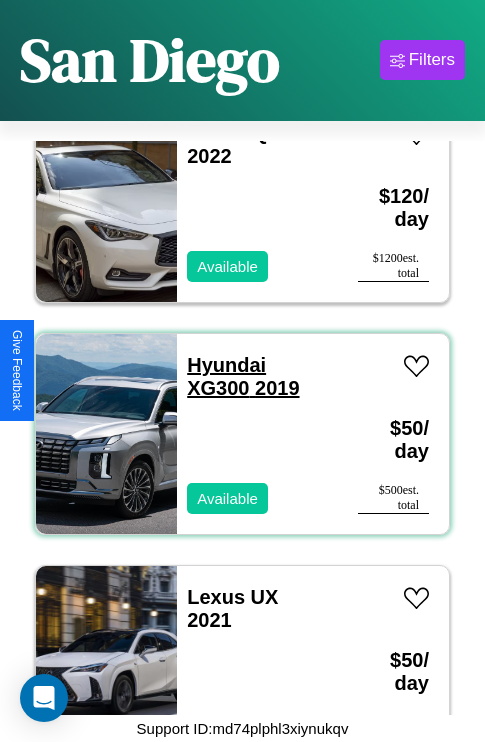 click on "Hyundai   XG300   2019" at bounding box center (243, 376) 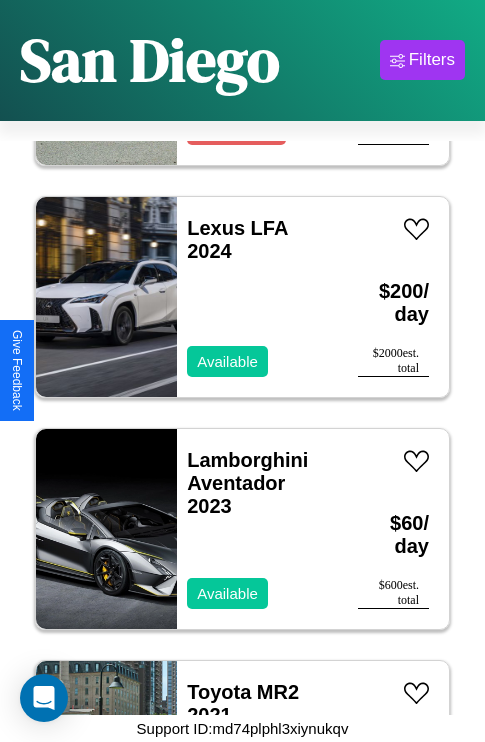scroll, scrollTop: 14923, scrollLeft: 0, axis: vertical 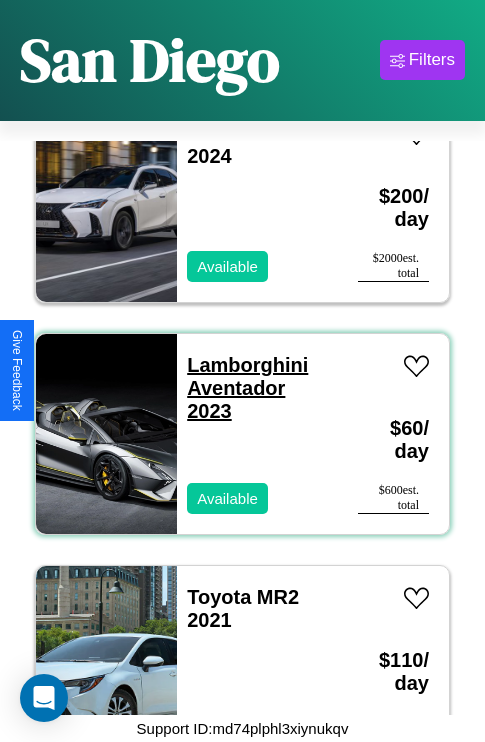 click on "Lamborghini   Aventador   2023" at bounding box center (247, 388) 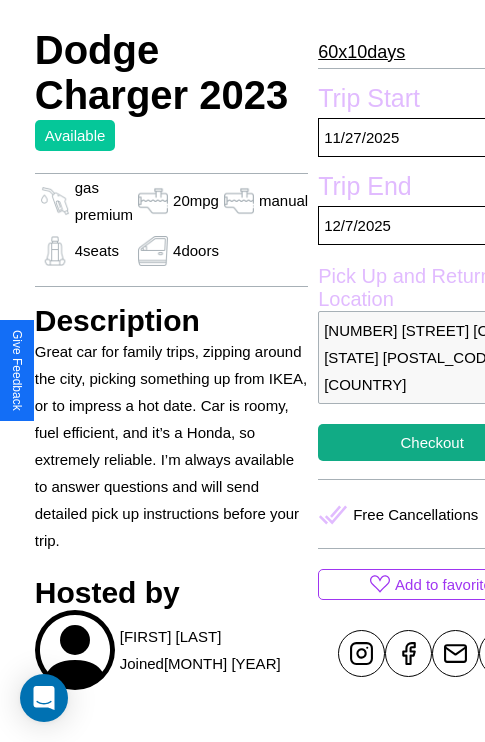 scroll, scrollTop: 615, scrollLeft: 71, axis: both 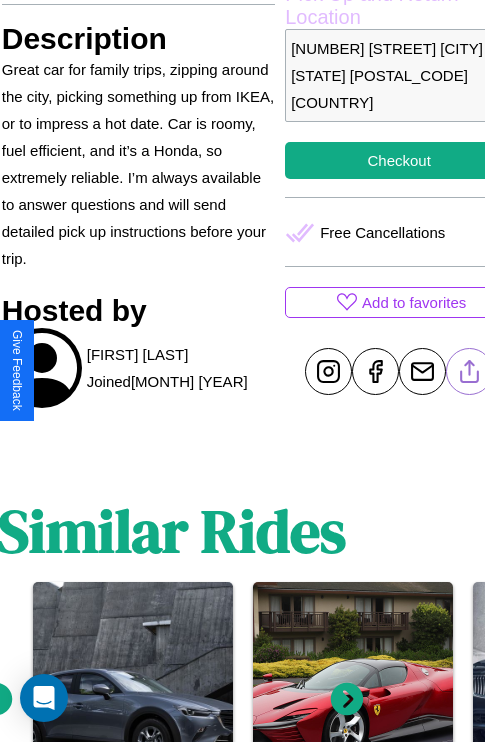 click 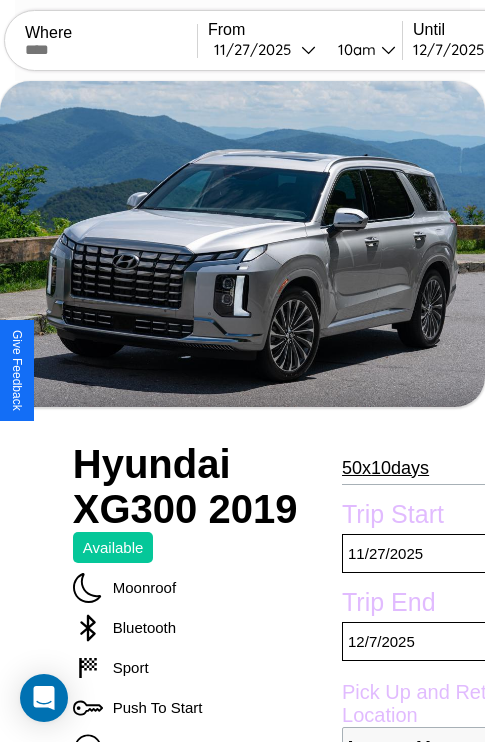 scroll, scrollTop: 910, scrollLeft: 0, axis: vertical 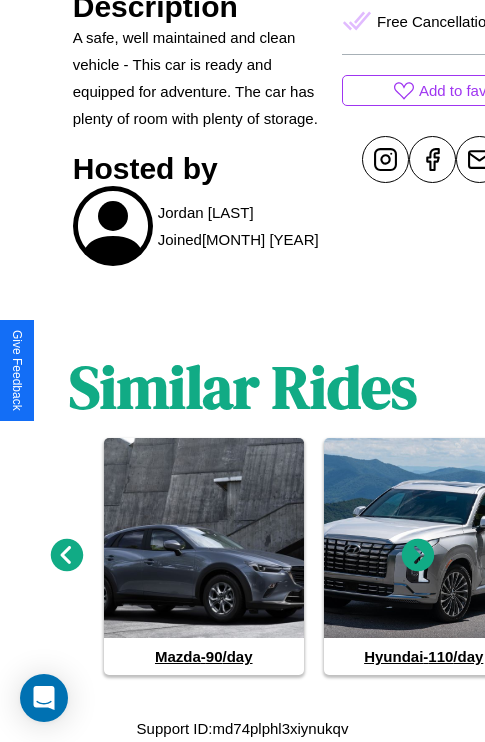 click 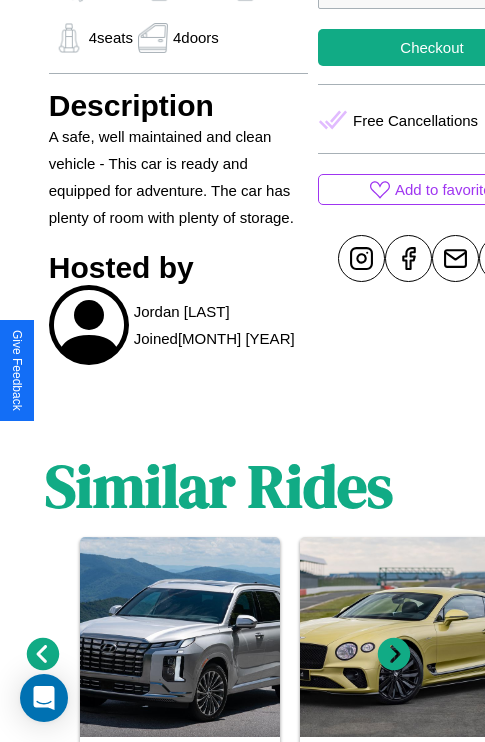 scroll, scrollTop: 699, scrollLeft: 52, axis: both 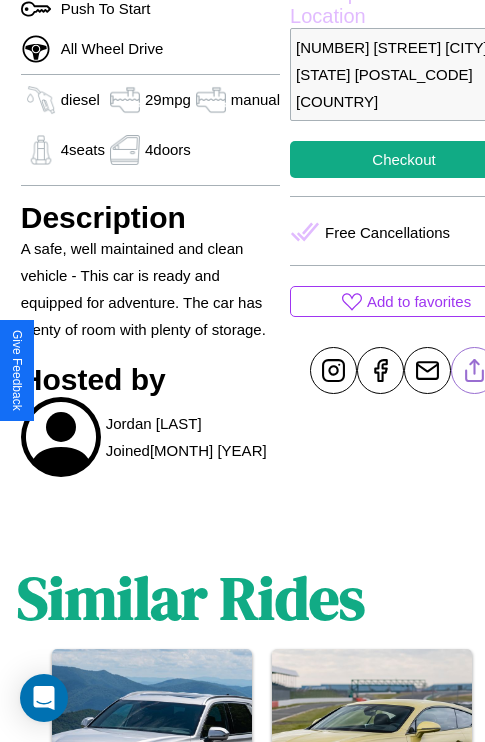 click 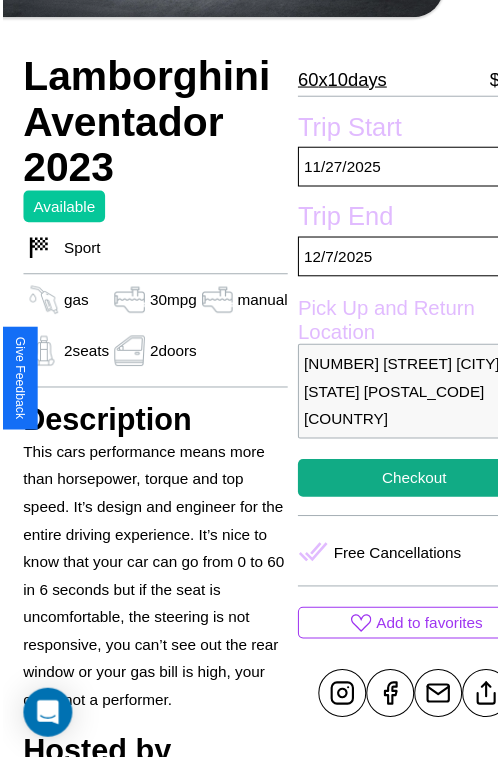 scroll, scrollTop: 435, scrollLeft: 68, axis: both 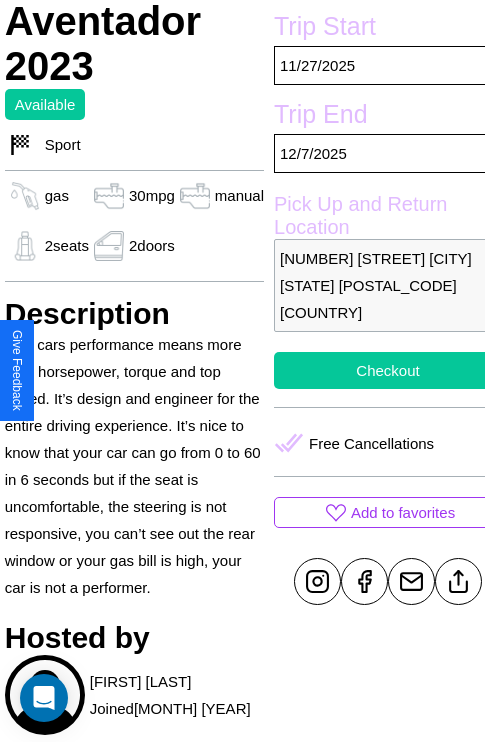click on "Checkout" at bounding box center (388, 370) 